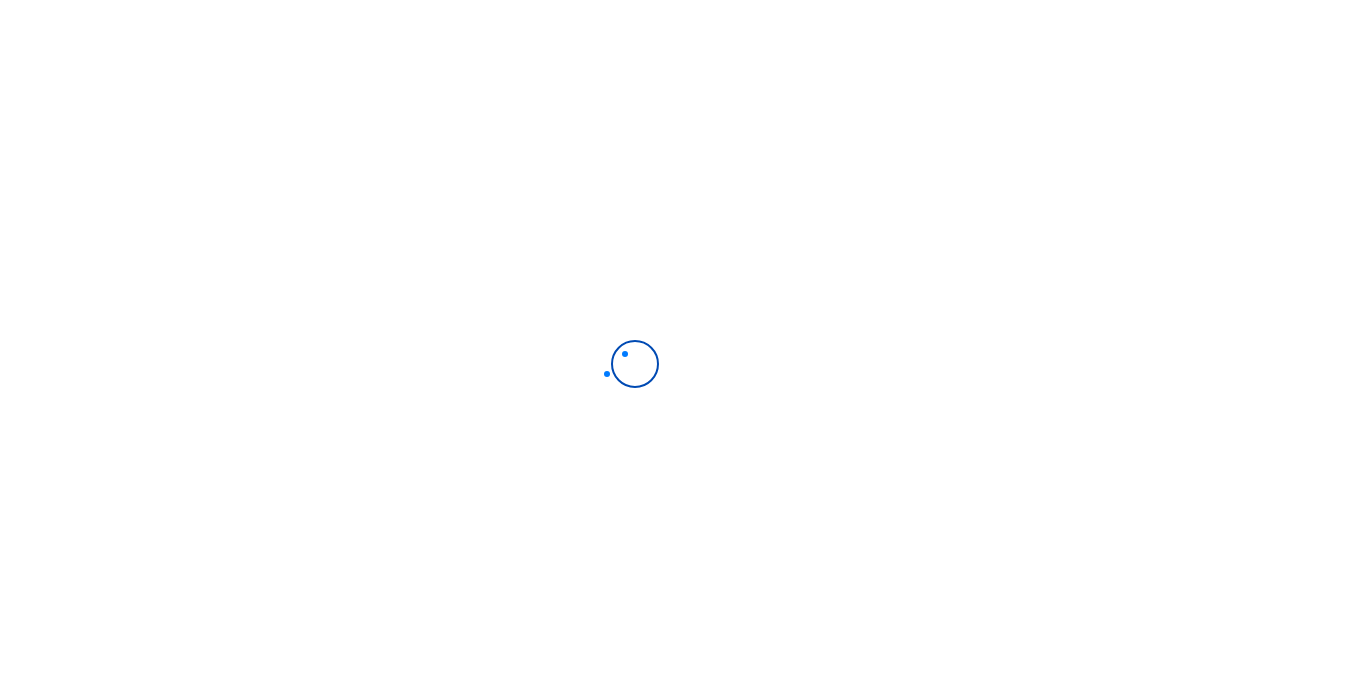 scroll, scrollTop: 0, scrollLeft: 0, axis: both 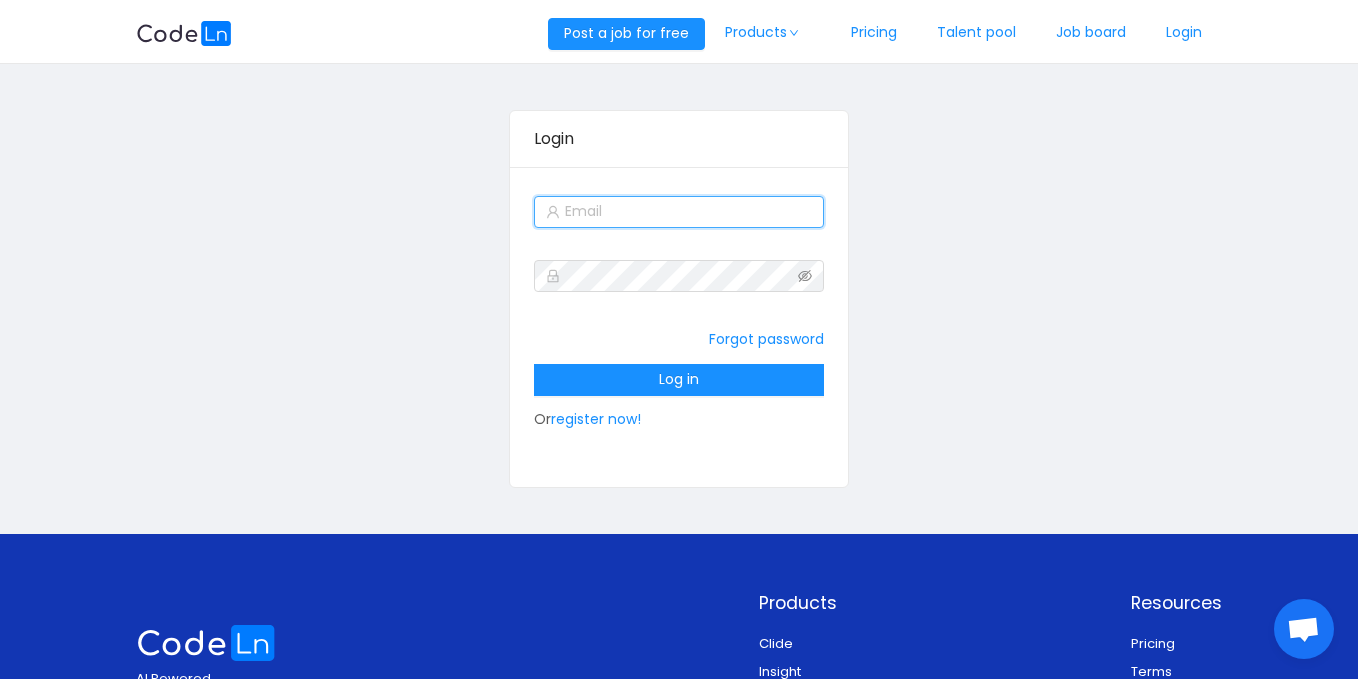 click at bounding box center [679, 212] 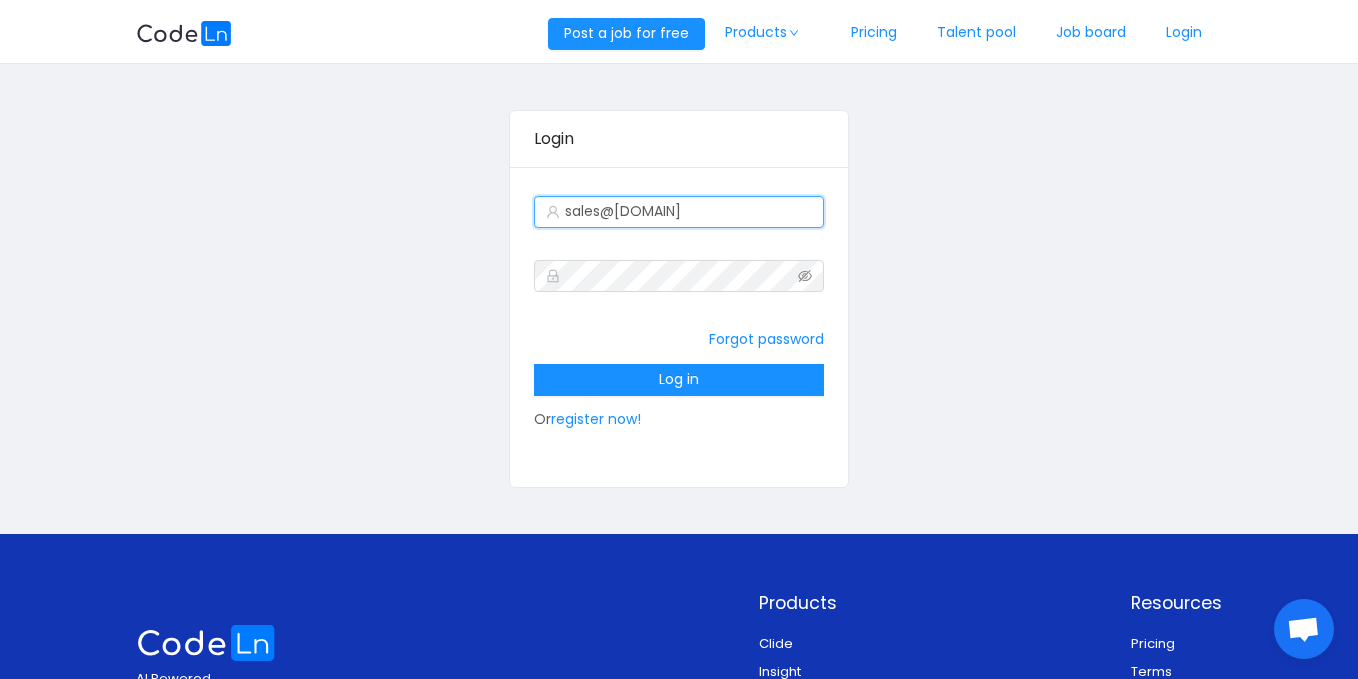 type on "sales@[DOMAIN]" 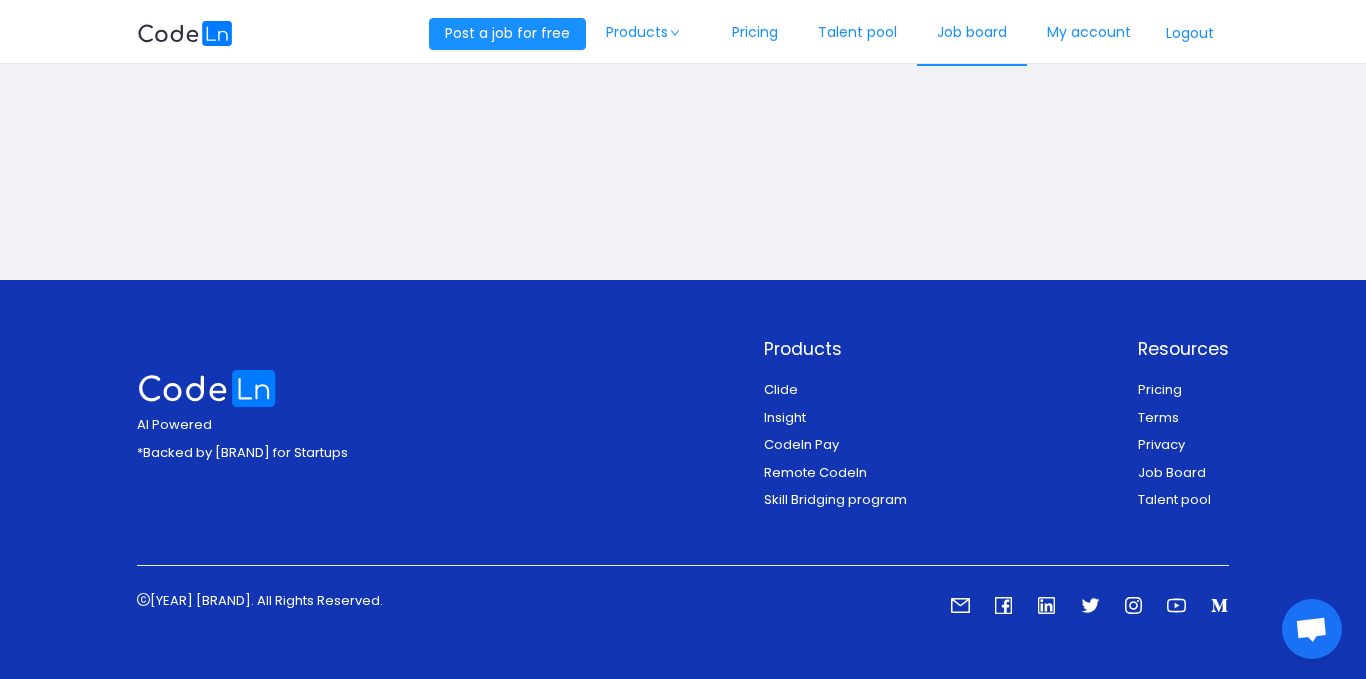 click on "Job board" at bounding box center [972, 33] 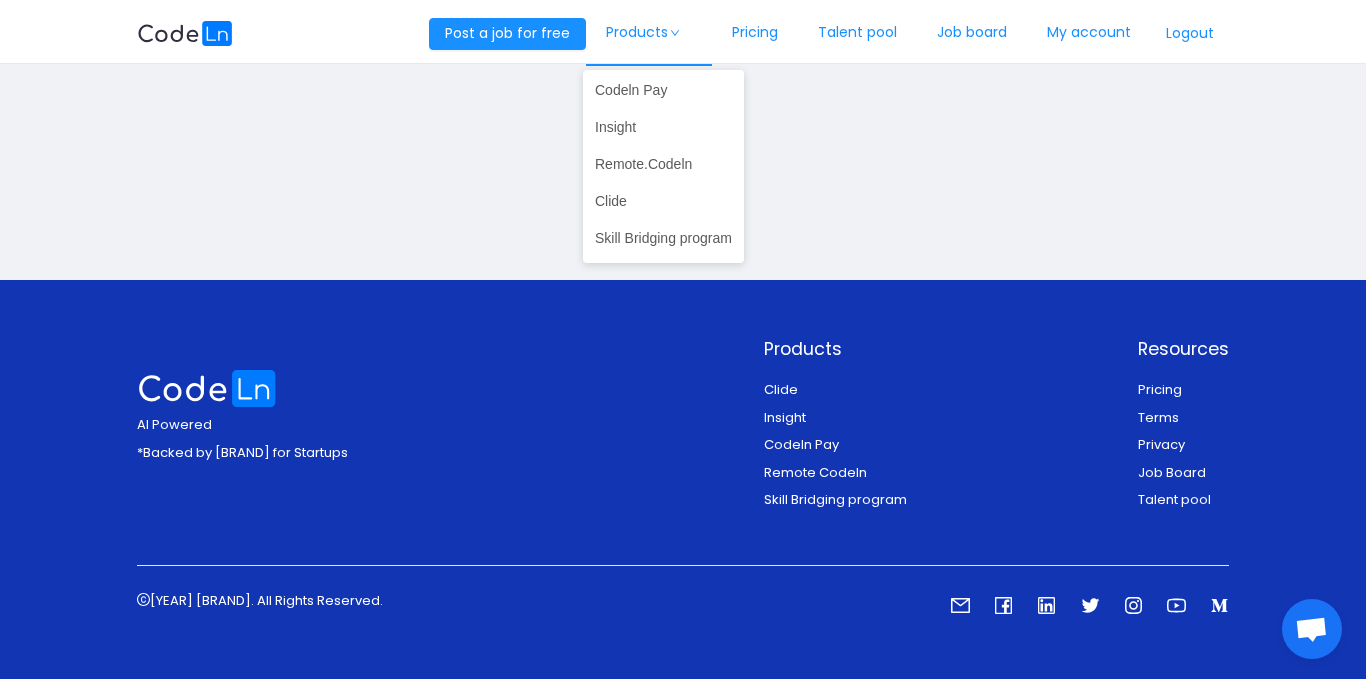 click on "Products" at bounding box center [649, 33] 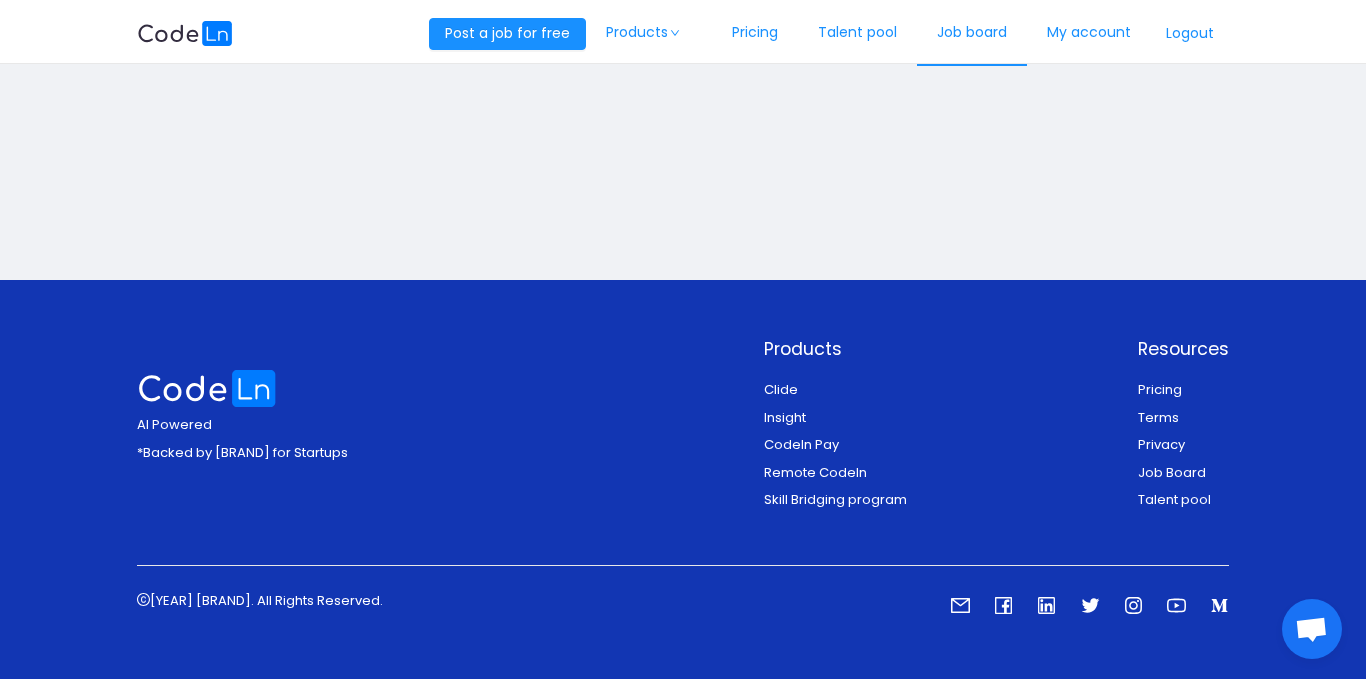 click on "Job board" at bounding box center [972, 33] 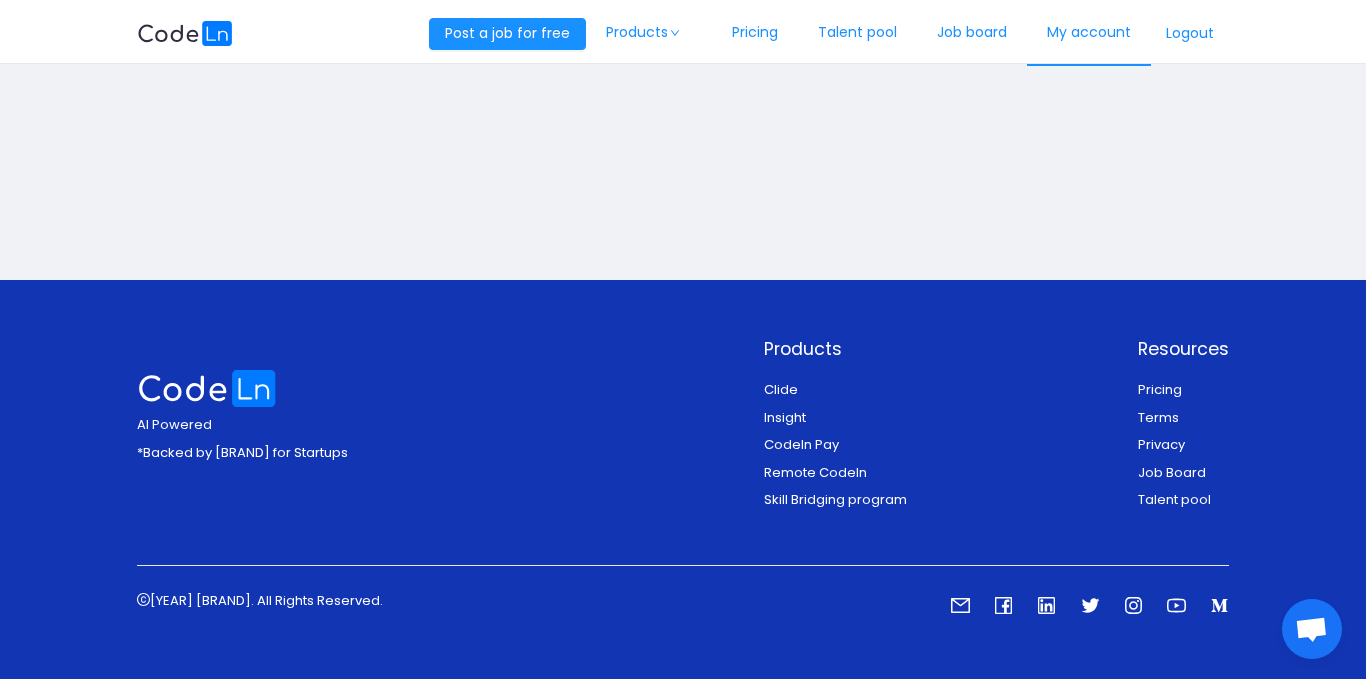 click on "My account" at bounding box center [1089, 33] 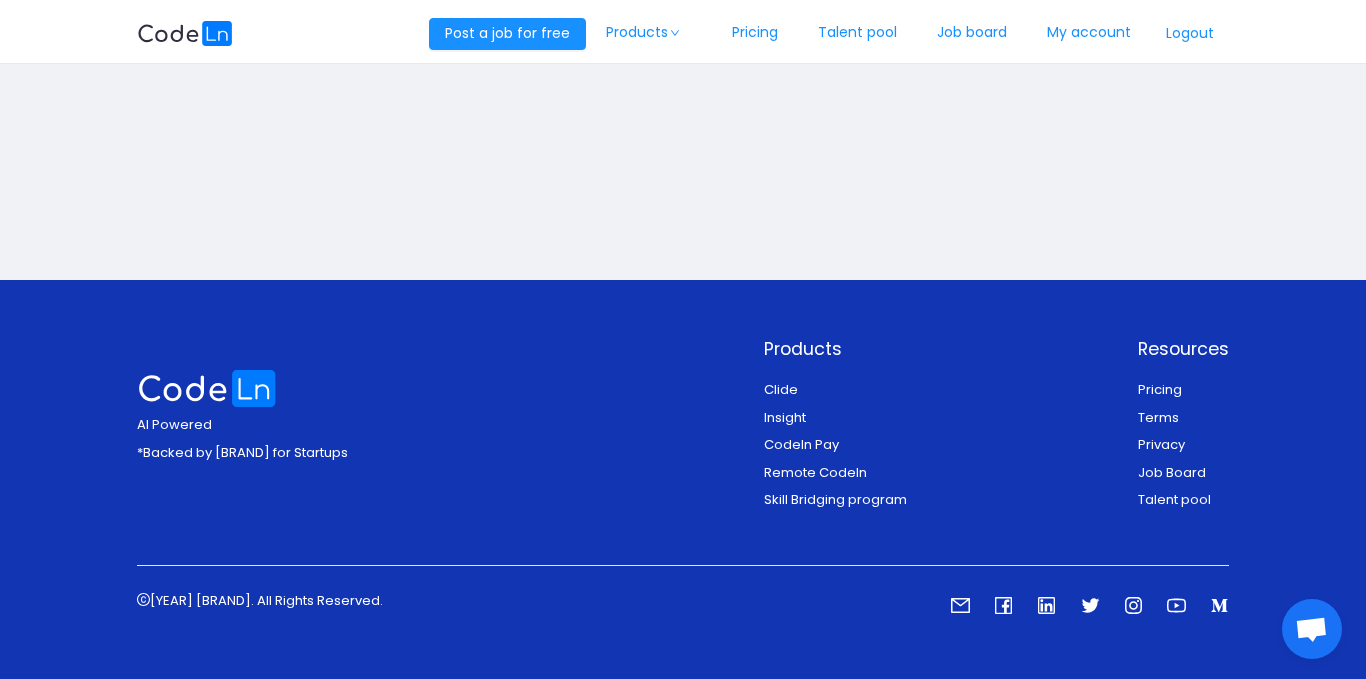 click on "Post a job for free
Products  Pricing Talent pool Job board
My account
Logout" at bounding box center (683, 32) 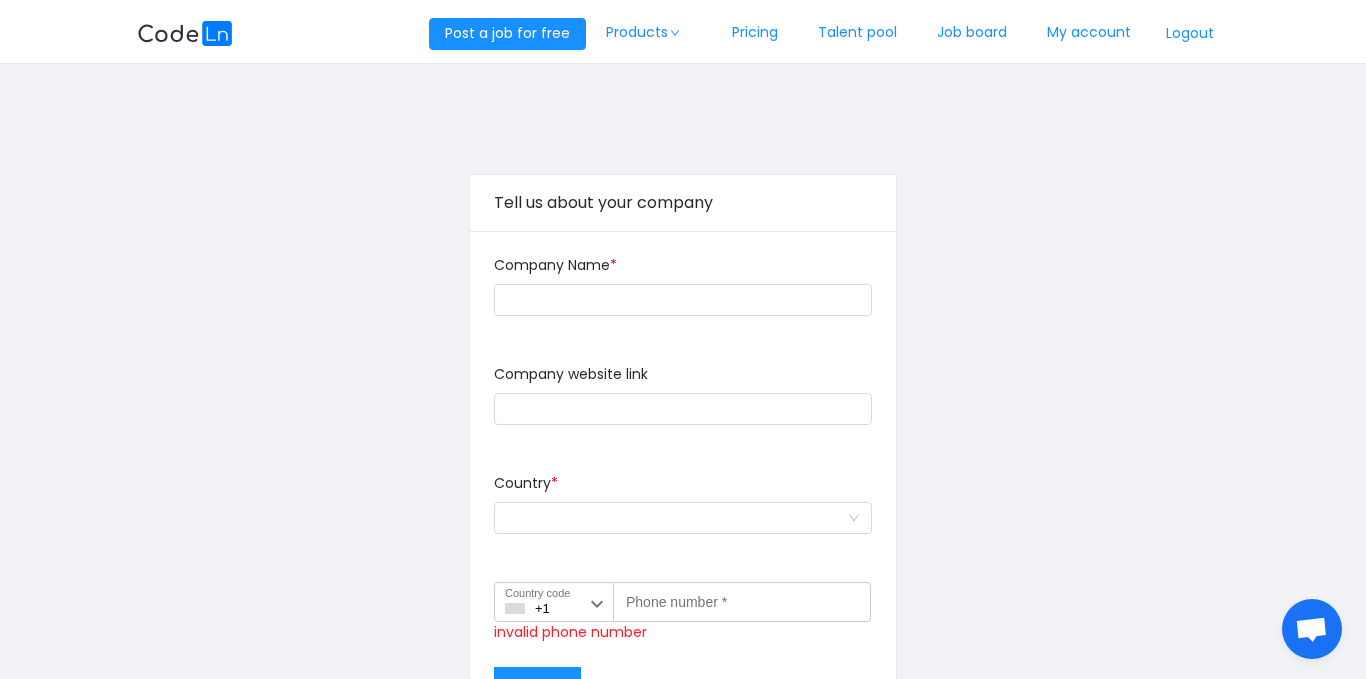 type on "codeln" 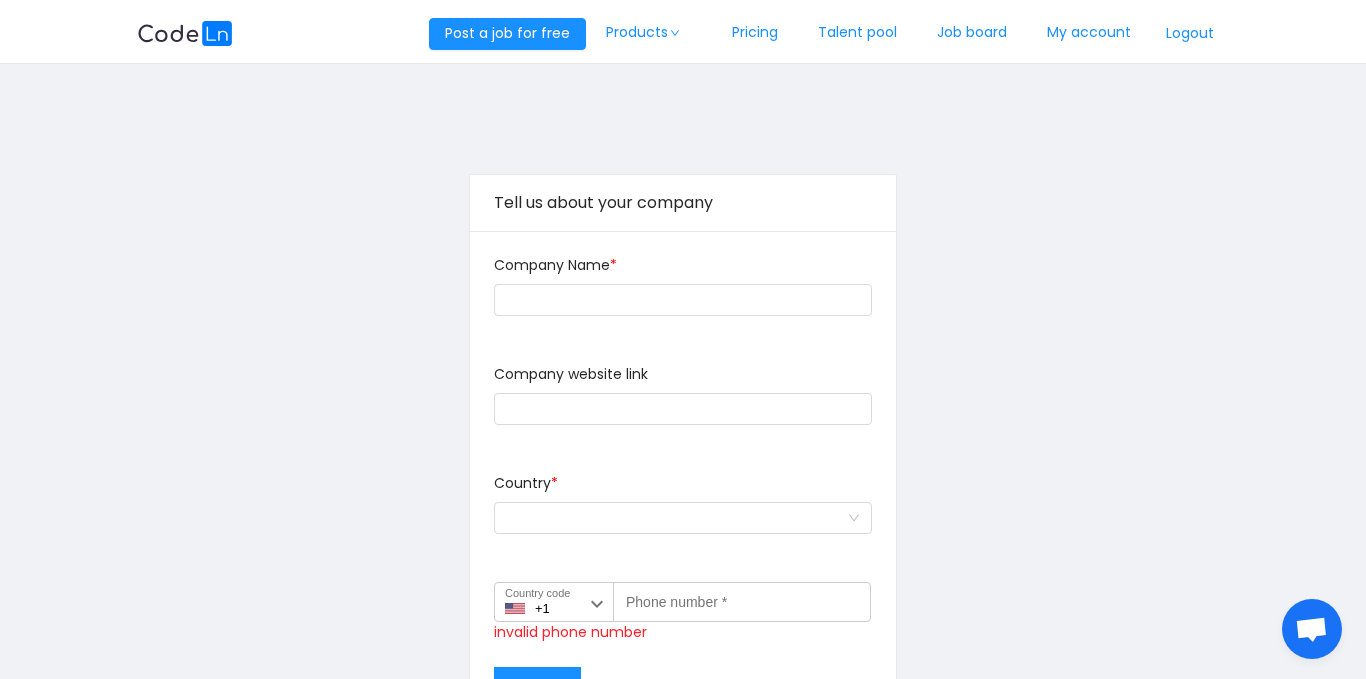 type on "www.codeln.com" 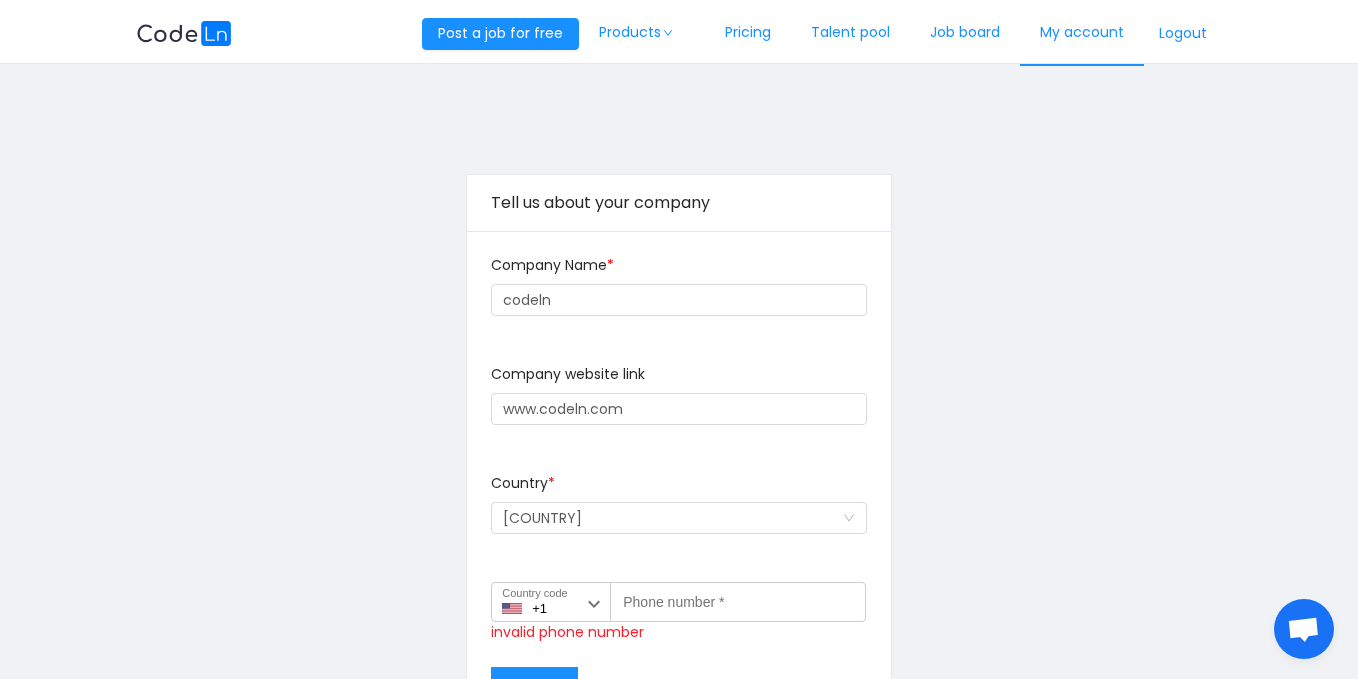 click on "My account" at bounding box center (1082, 33) 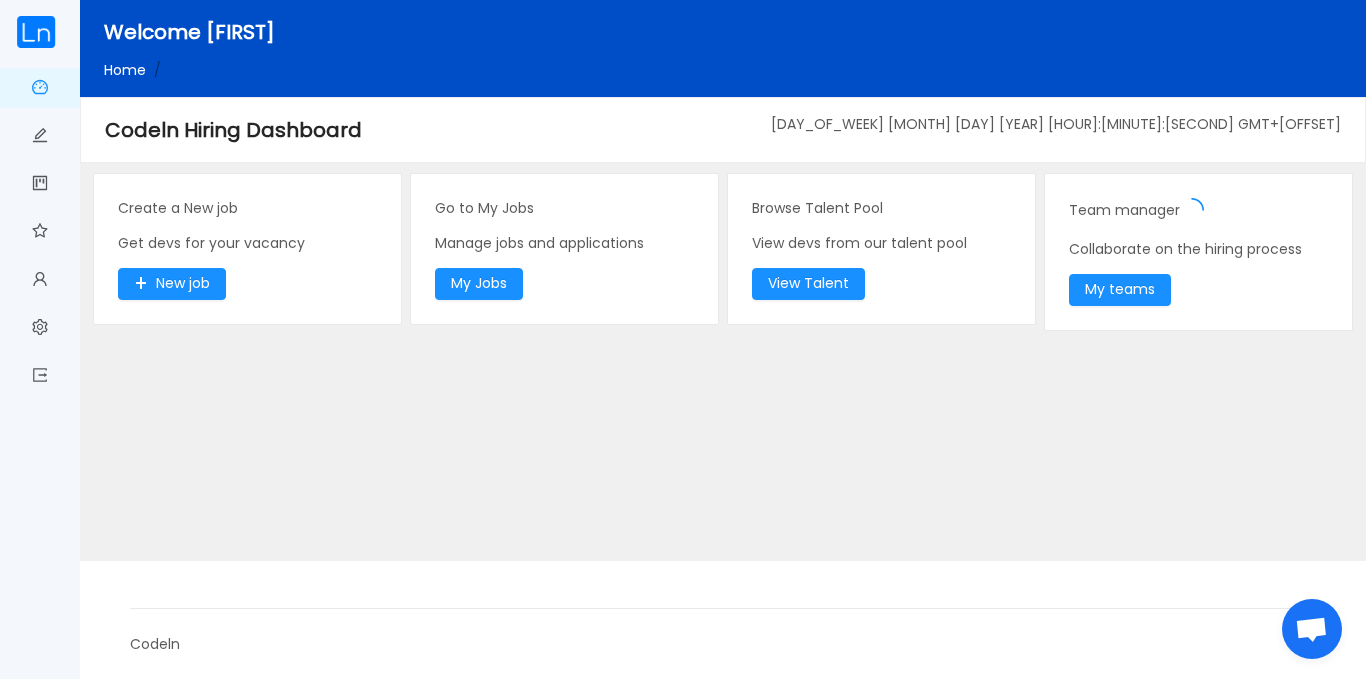 click on "Welcome  [FIRST]" at bounding box center (763, 32) 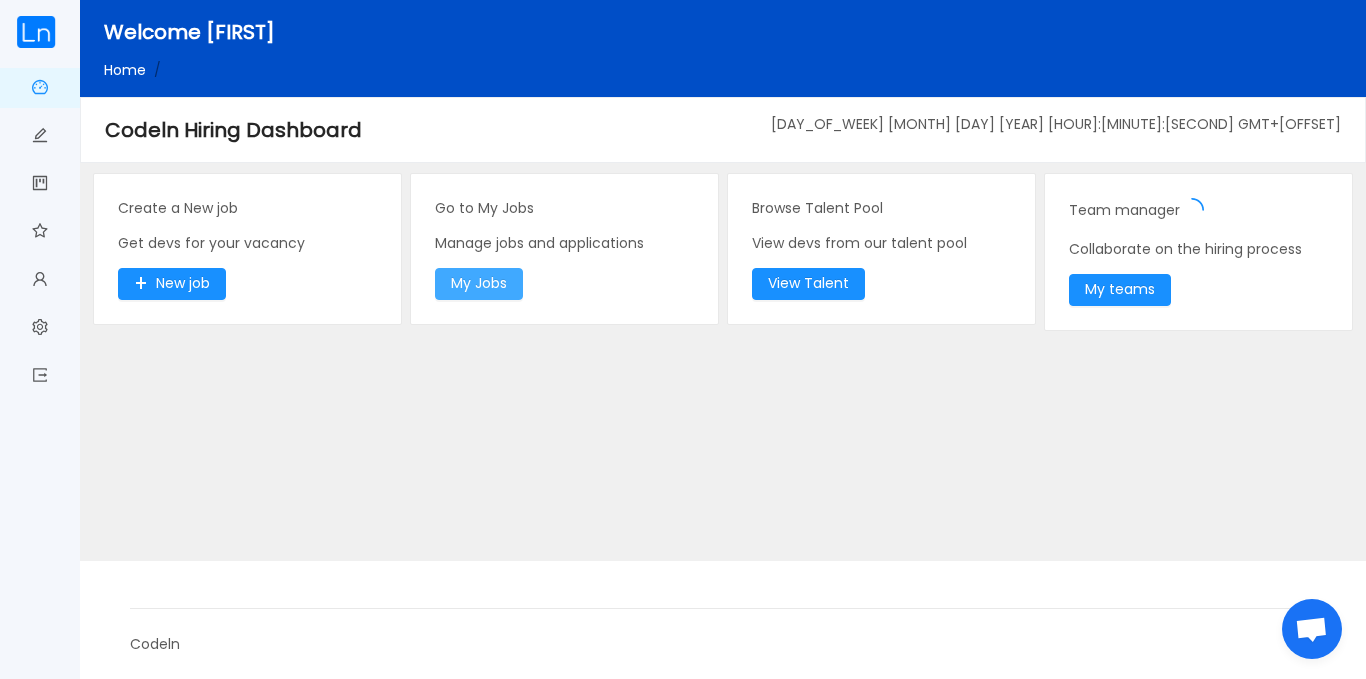 click on "My Jobs" at bounding box center [479, 284] 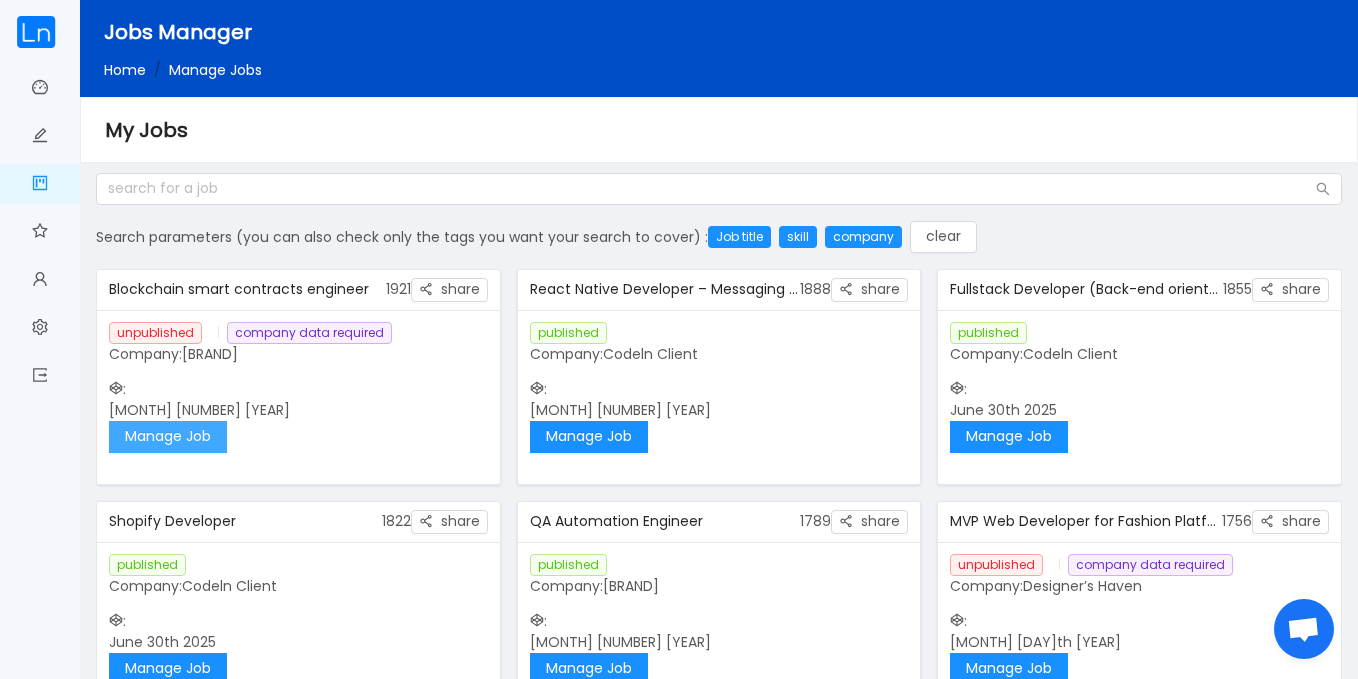 click on "Manage Job" at bounding box center (168, 437) 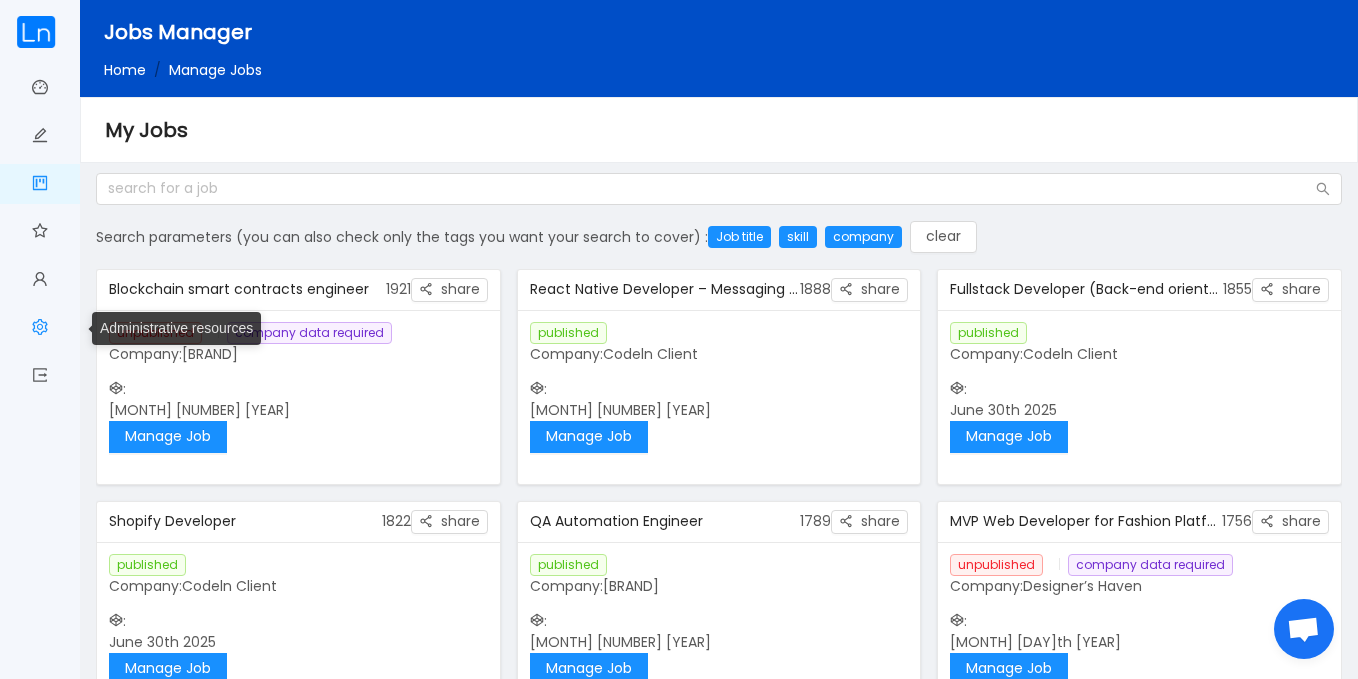 click on "Administrative resources" at bounding box center (40, 329) 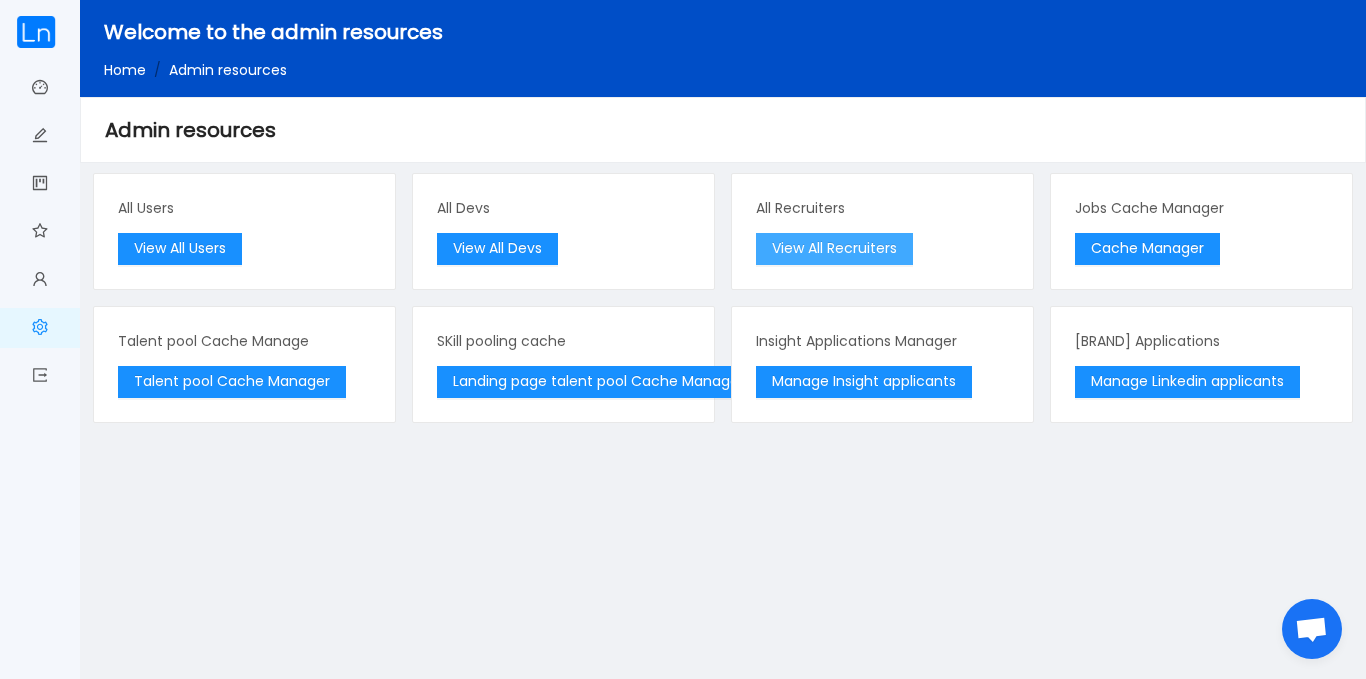 click on "View All Recruiters" at bounding box center [834, 249] 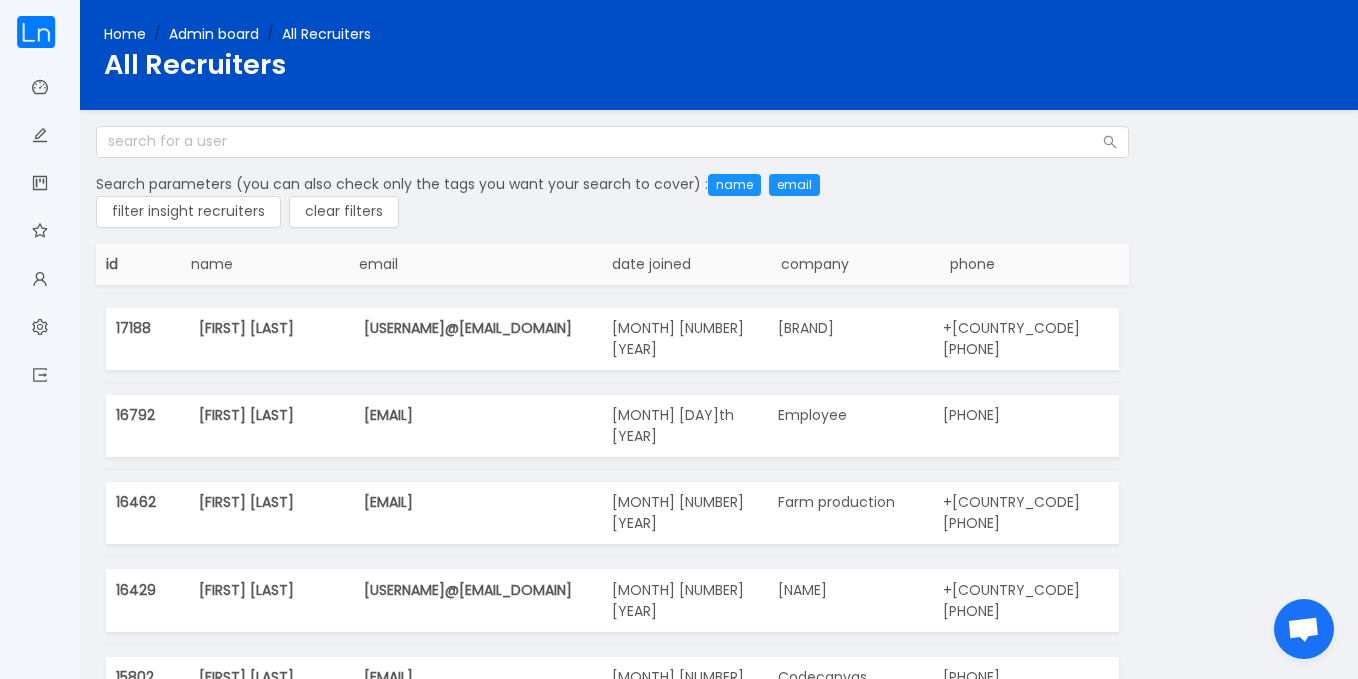 drag, startPoint x: 776, startPoint y: 312, endPoint x: 926, endPoint y: 310, distance: 150.01334 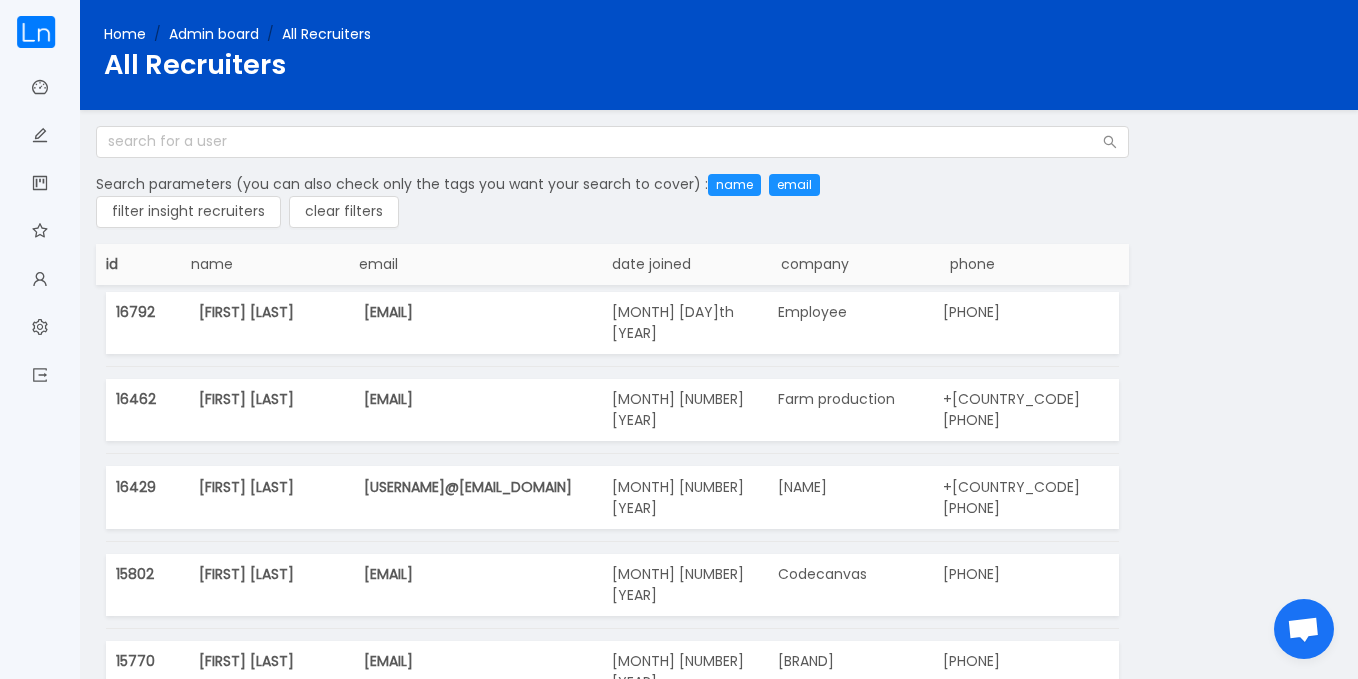 scroll, scrollTop: 0, scrollLeft: 0, axis: both 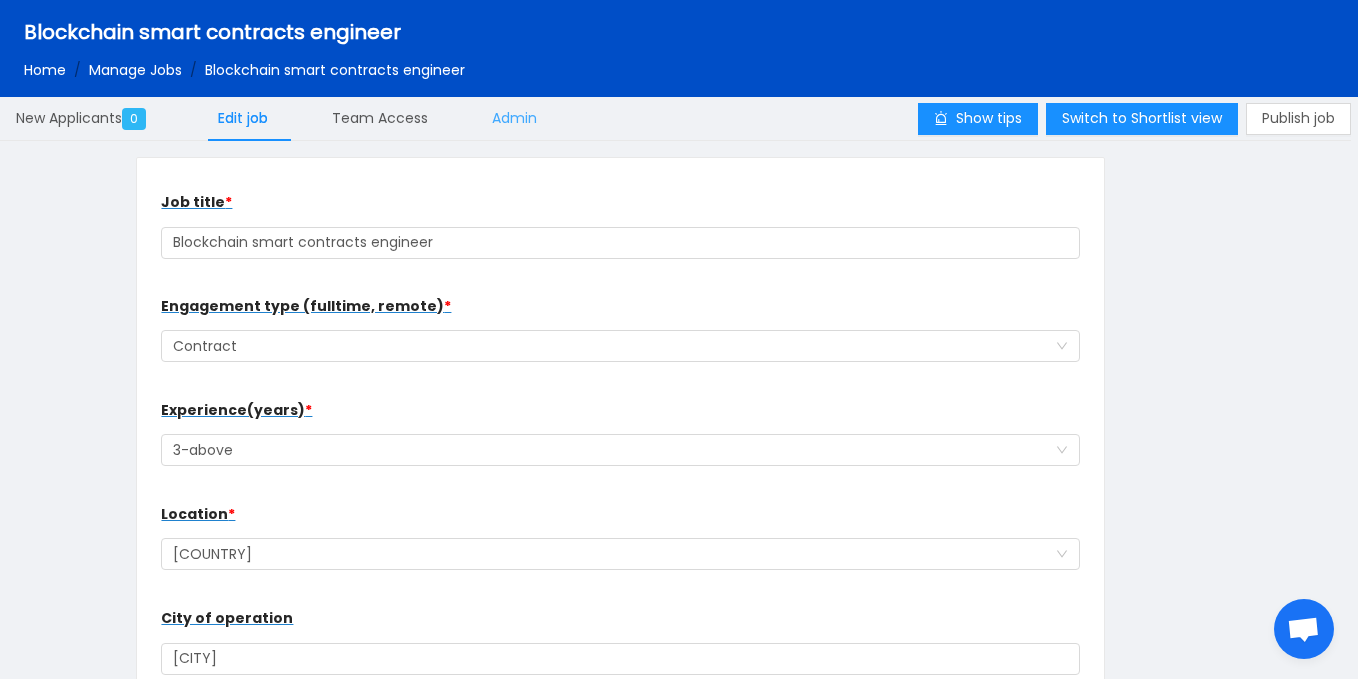 click on "Admin" at bounding box center [514, 118] 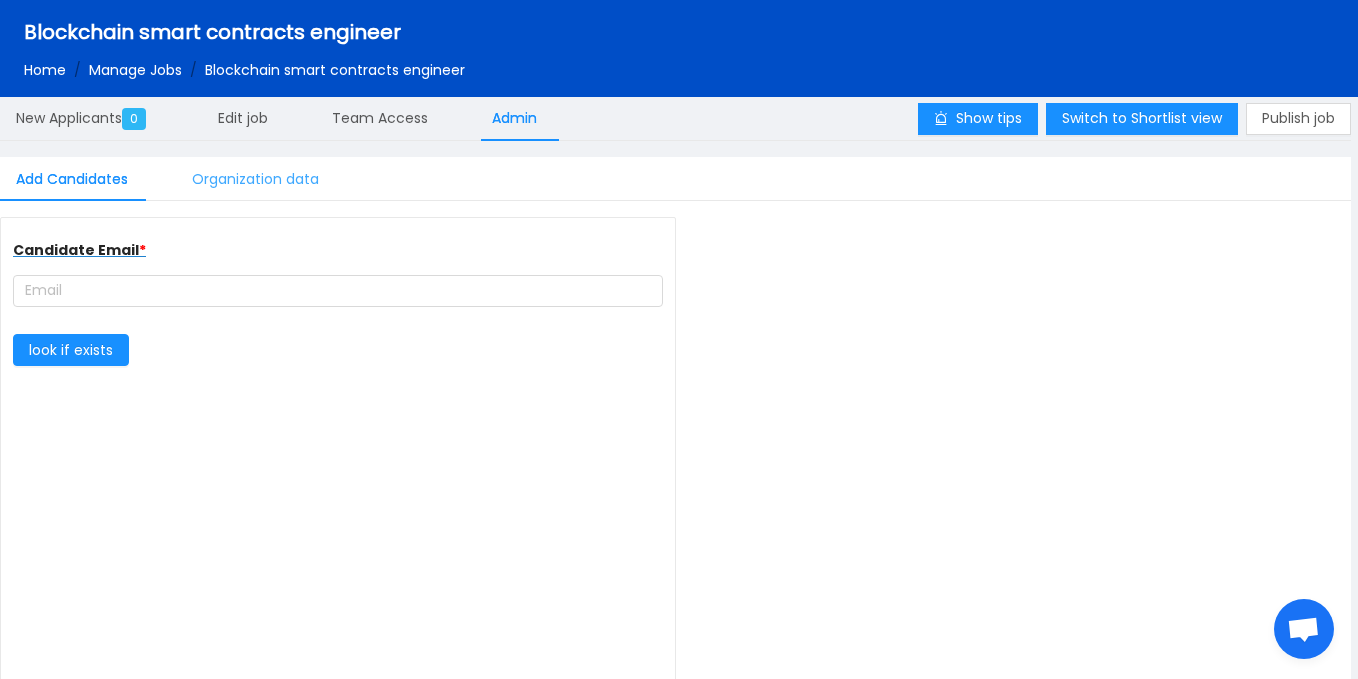 click on "Organization data" at bounding box center [255, 179] 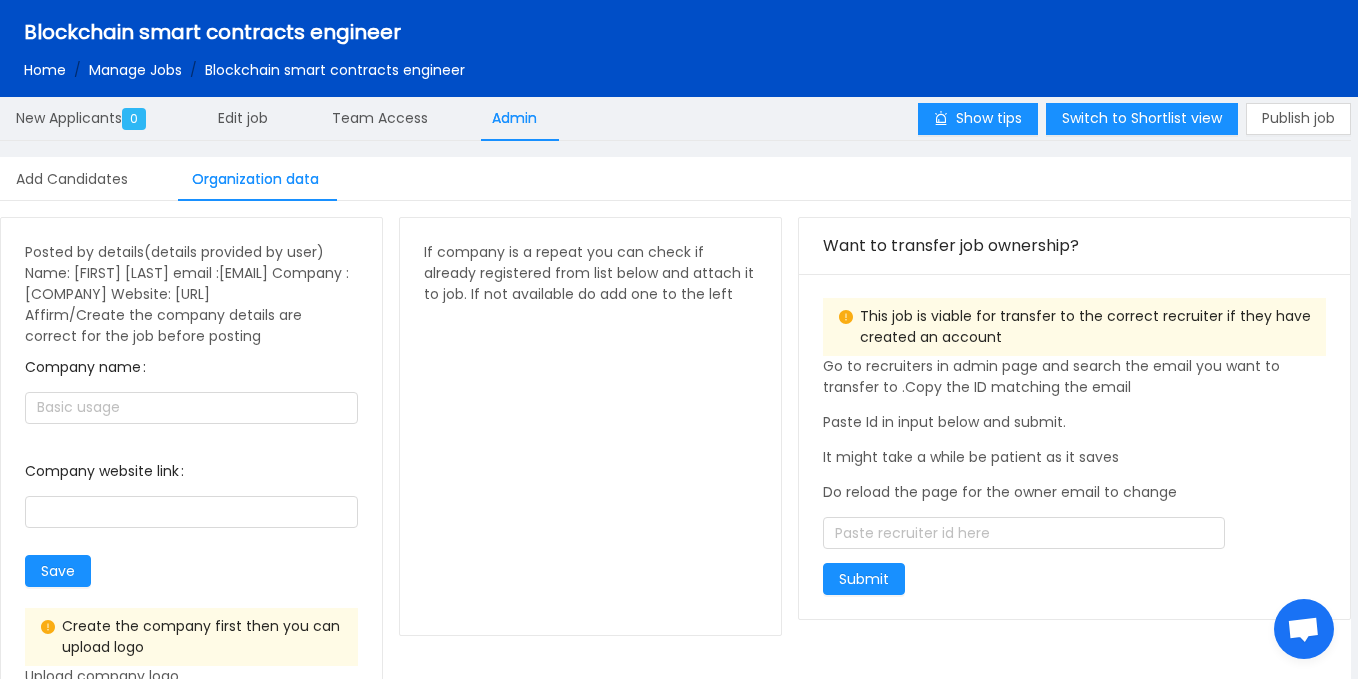 drag, startPoint x: 279, startPoint y: 292, endPoint x: 270, endPoint y: 304, distance: 15 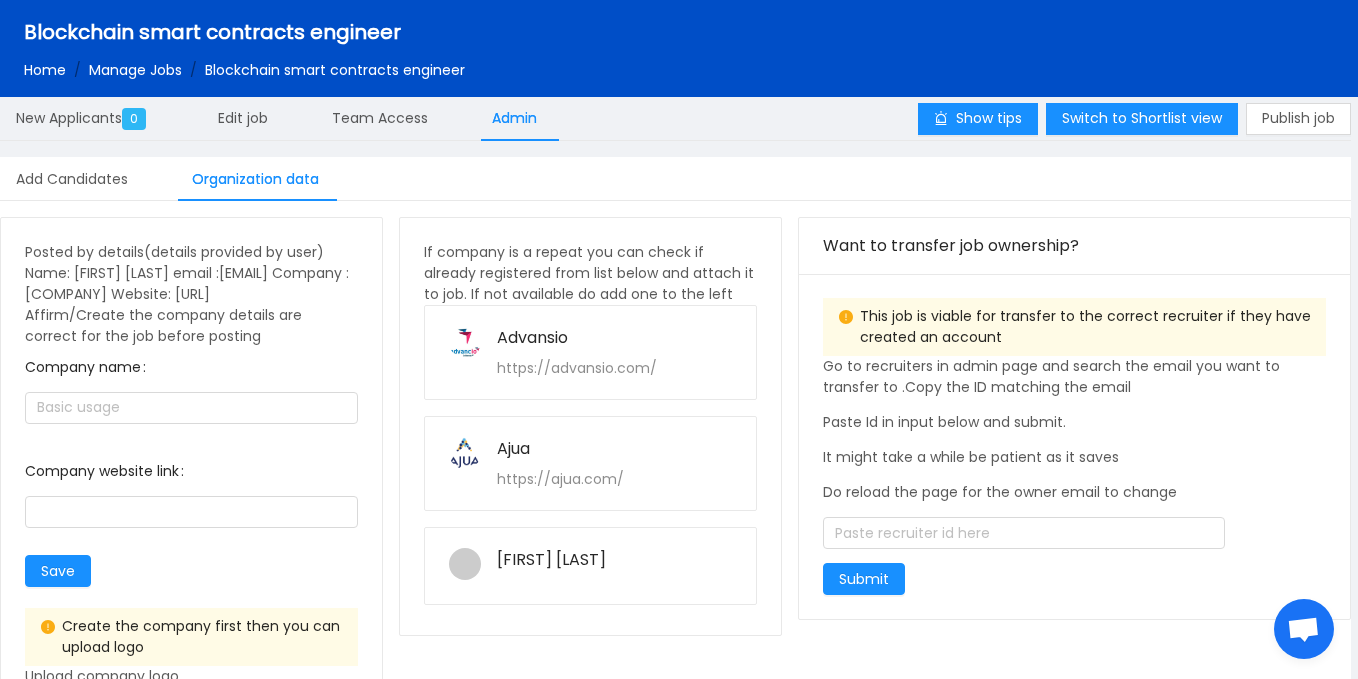 drag, startPoint x: 192, startPoint y: 321, endPoint x: 293, endPoint y: 319, distance: 101.0198 